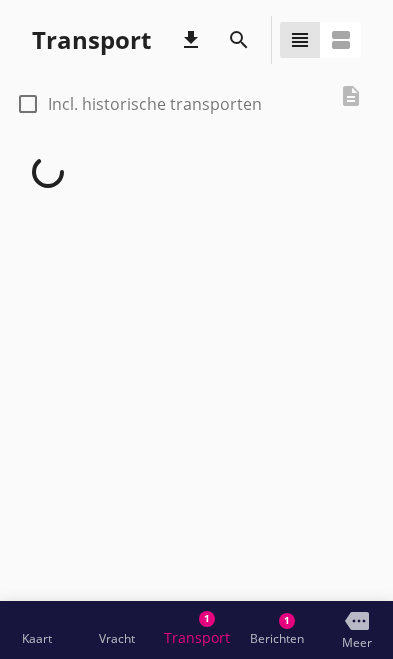 scroll, scrollTop: 0, scrollLeft: 0, axis: both 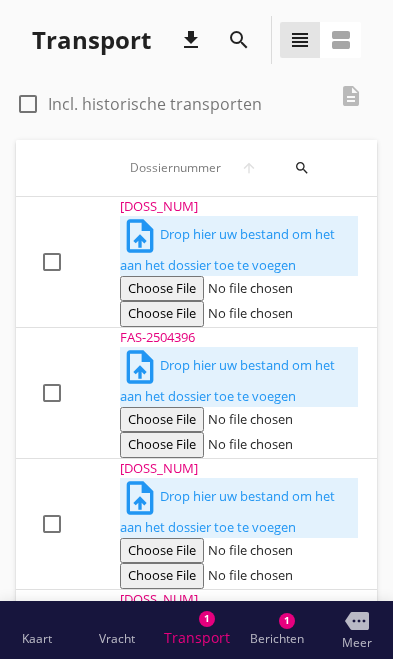 click on "FAS-2504396" at bounding box center (239, 207) 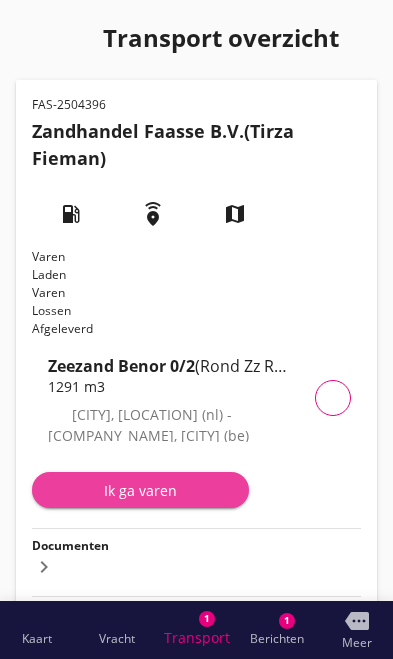 click on "Ik ga varen" at bounding box center (140, 490) 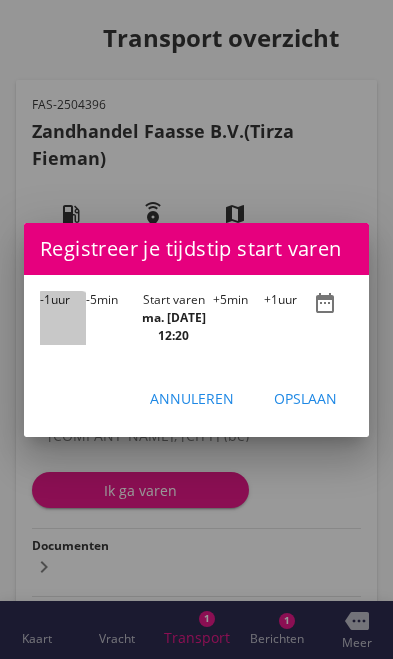 click on "-1  uur" at bounding box center (63, 318) 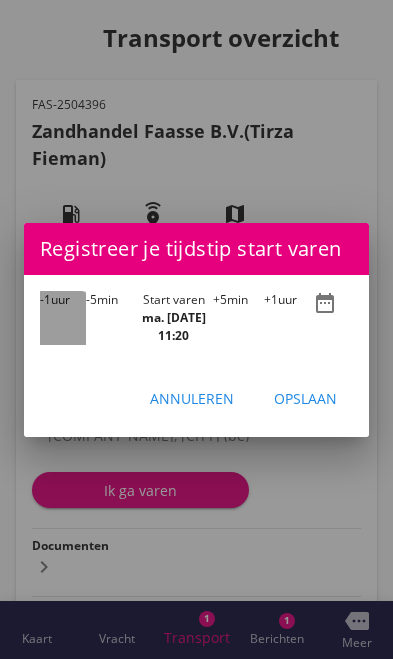 click on "-1  uur" at bounding box center [63, 318] 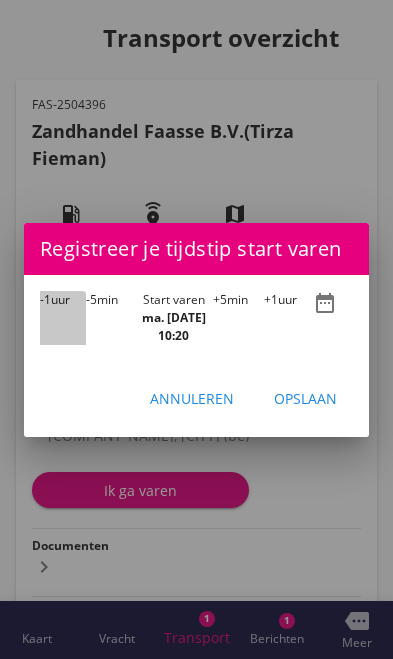 click on "-1" at bounding box center (45, 299) 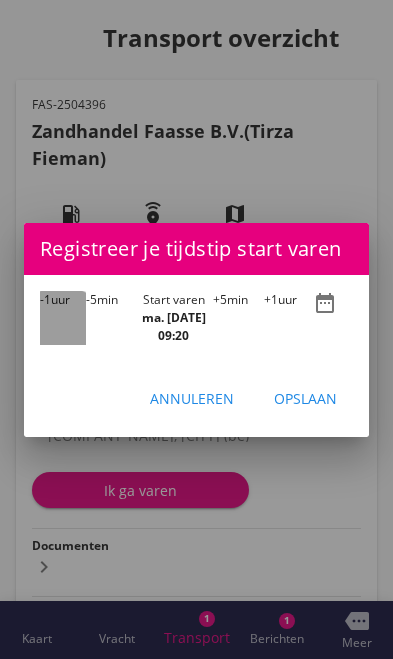 click on "-1" at bounding box center (45, 299) 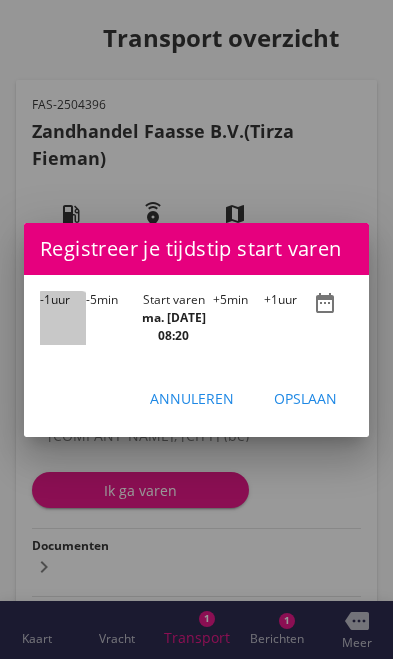 click on "-1  uur" at bounding box center (63, 318) 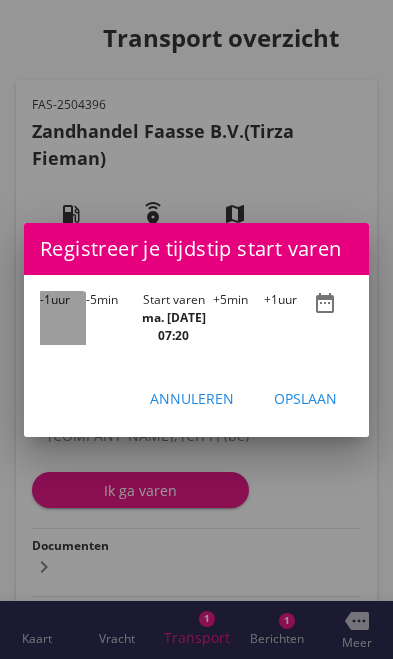 click on "-1" at bounding box center (45, 299) 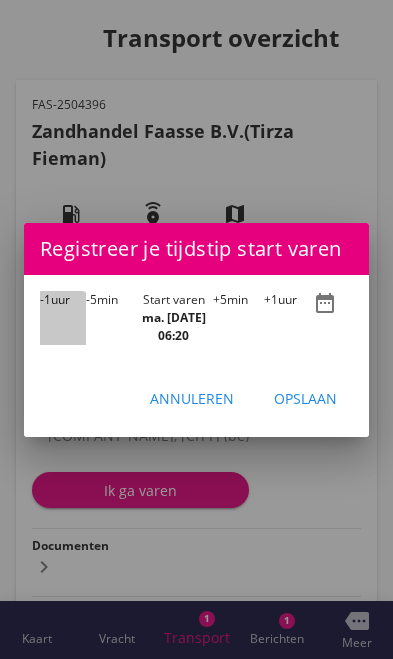 click on "-1" at bounding box center (45, 299) 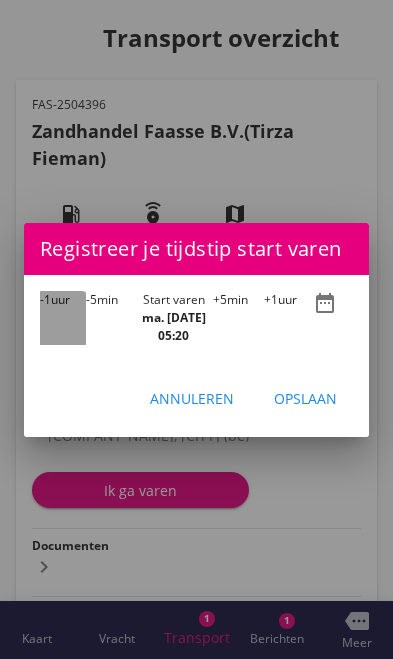 click on "-1" at bounding box center (45, 299) 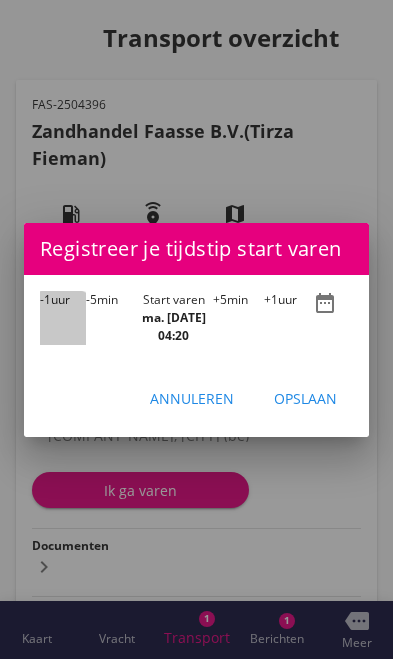click on "-1" at bounding box center (45, 299) 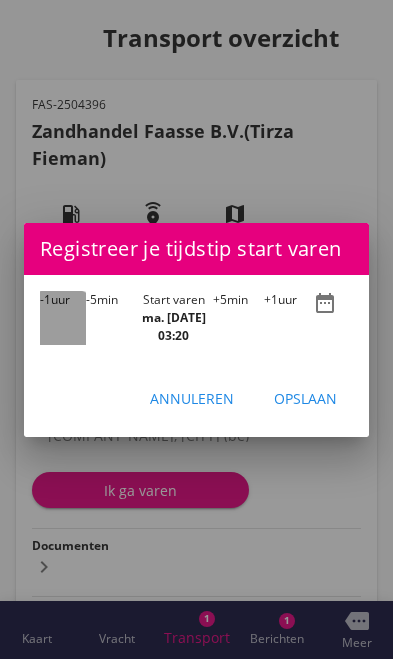 click on "-1" at bounding box center [45, 299] 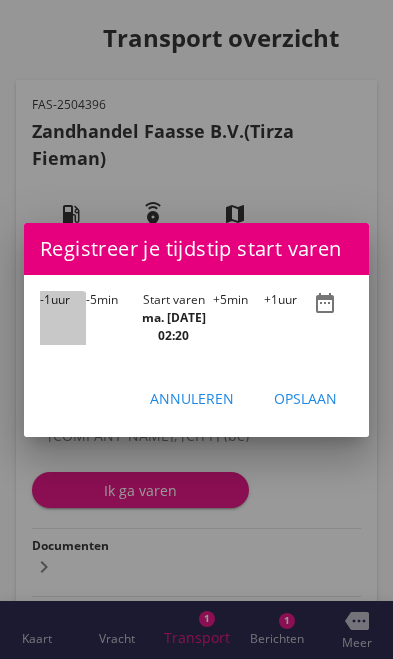 click on "-1" at bounding box center (45, 299) 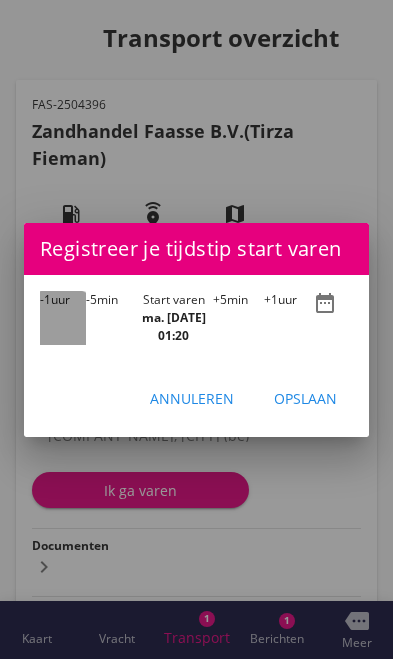 click on "-1" at bounding box center (45, 299) 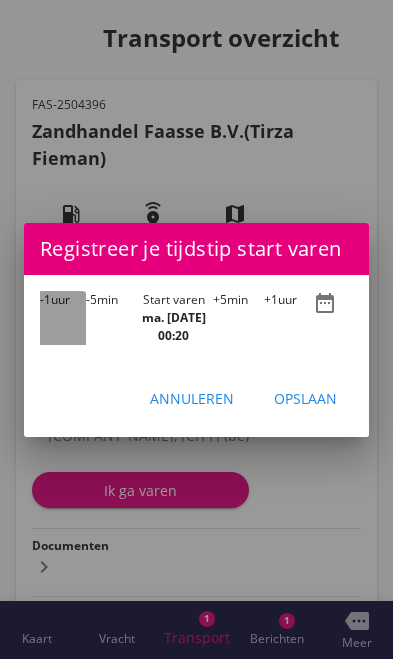 click on "-1" at bounding box center (45, 299) 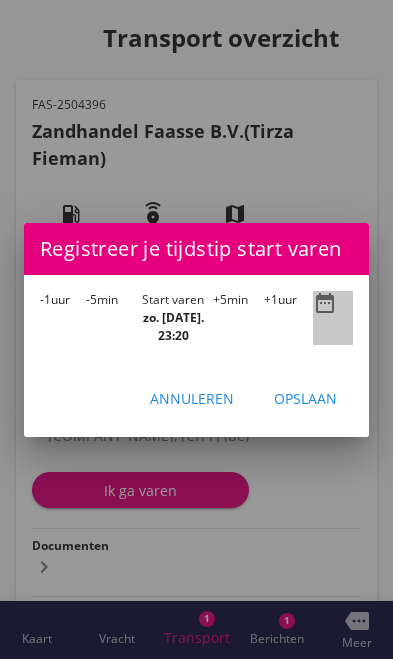 click on "date_range" at bounding box center [325, 303] 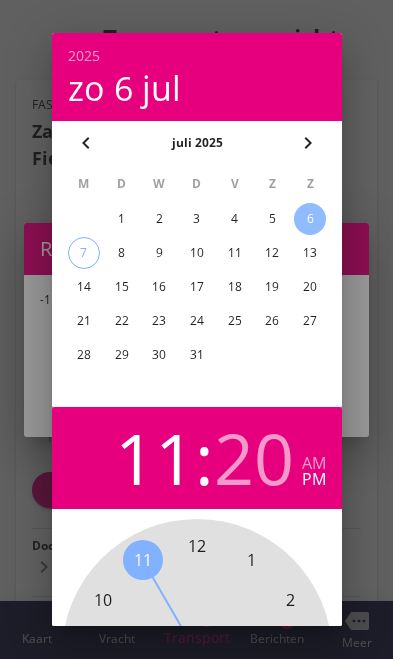 click at bounding box center [196, 329] 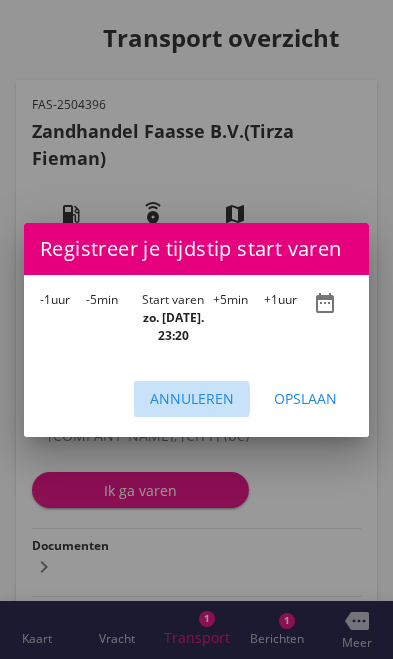 click on "Annuleren" at bounding box center [192, 398] 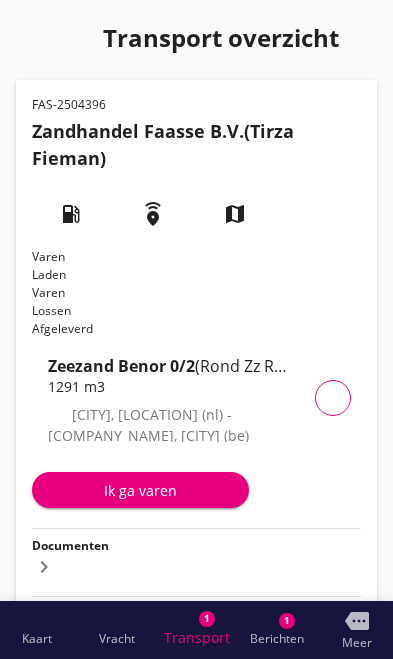 click on "Documenten" at bounding box center (70, 545) 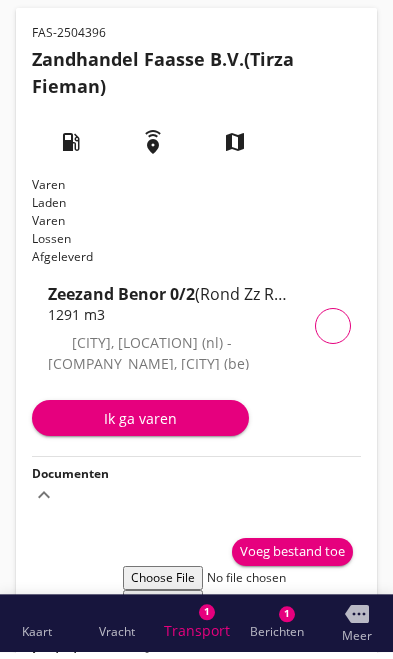 scroll, scrollTop: 65, scrollLeft: 0, axis: vertical 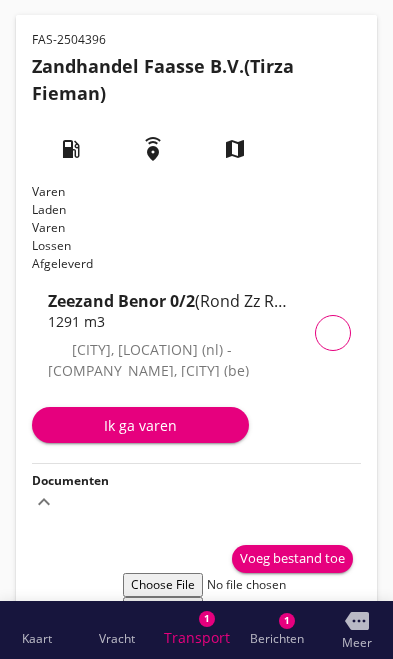 click on "Voeg bestand toe" at bounding box center (292, 559) 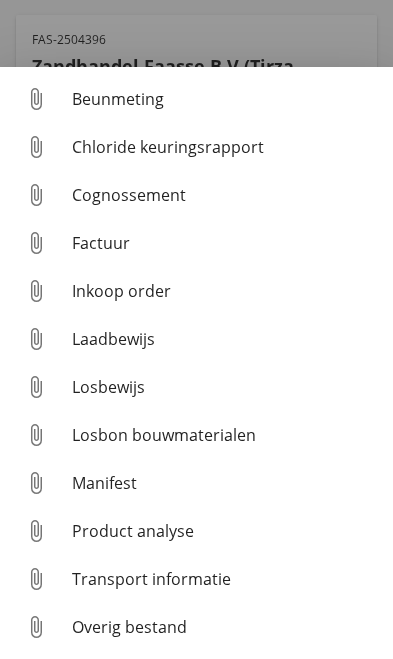 click on "Losbon bouwmaterialen" at bounding box center (224, 99) 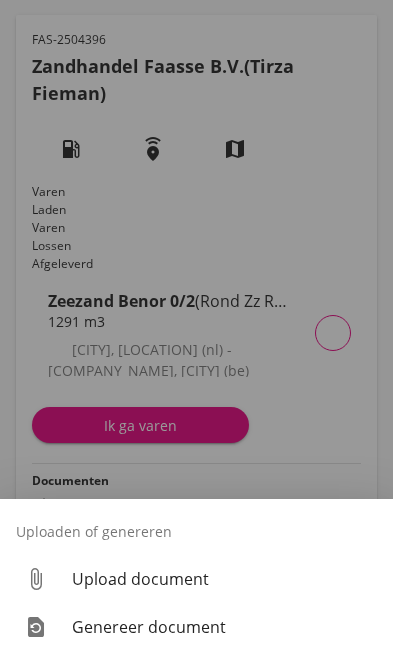 click on "Genereer document" at bounding box center [224, 627] 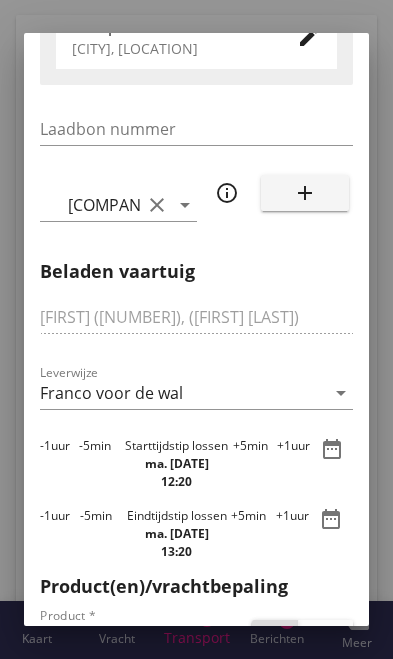 scroll, scrollTop: 392, scrollLeft: 0, axis: vertical 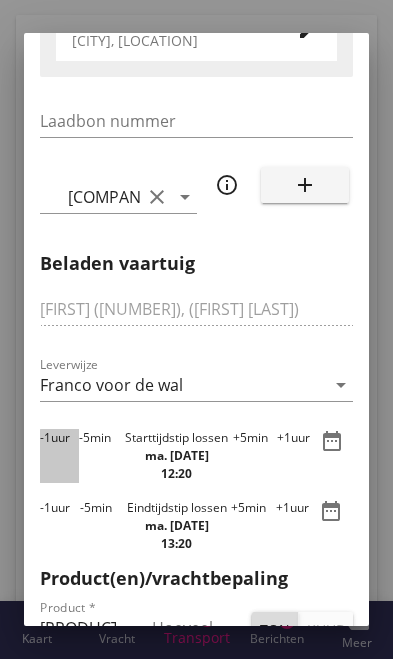 click on "-1  uur" at bounding box center (59, 456) 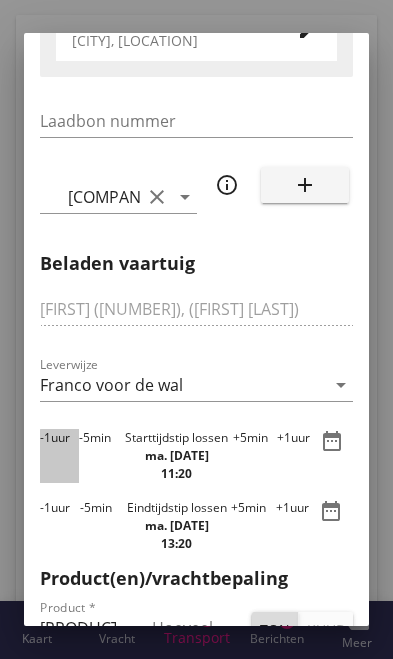 click on "-1  uur" at bounding box center (59, 456) 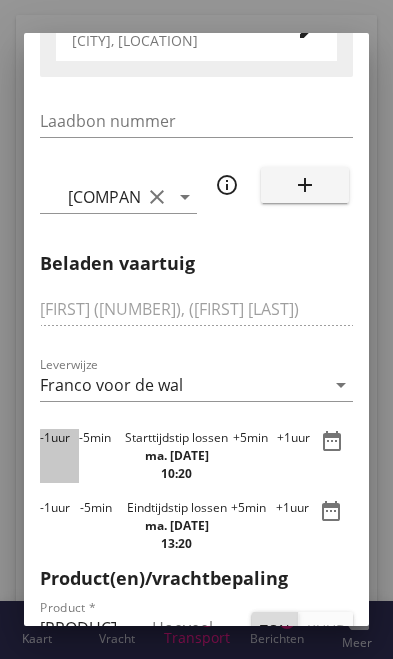 click on "-1  uur" at bounding box center (59, 456) 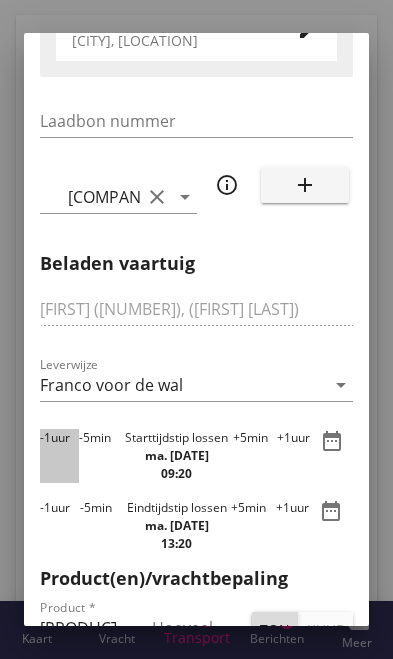click on "-1  uur" at bounding box center (59, 456) 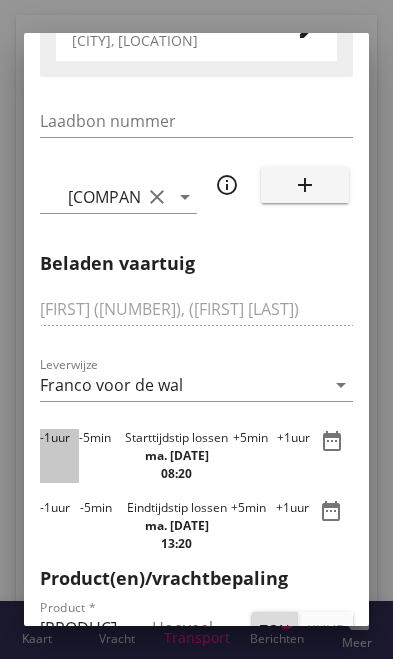 click on "-1" at bounding box center (45, 437) 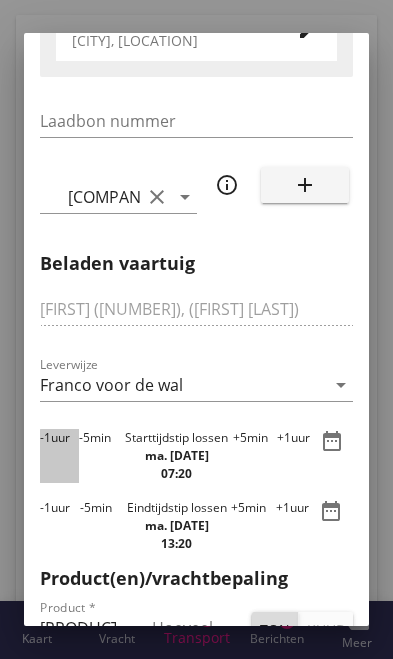 click on "-1  uur" at bounding box center [59, 456] 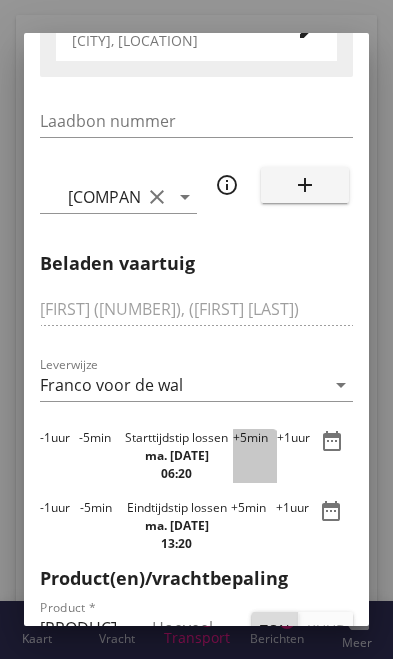 click on "+5  min" at bounding box center (255, 456) 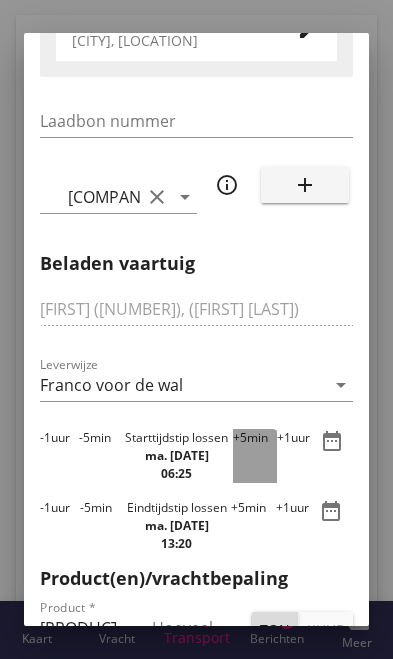 click on "+5  min" at bounding box center [255, 456] 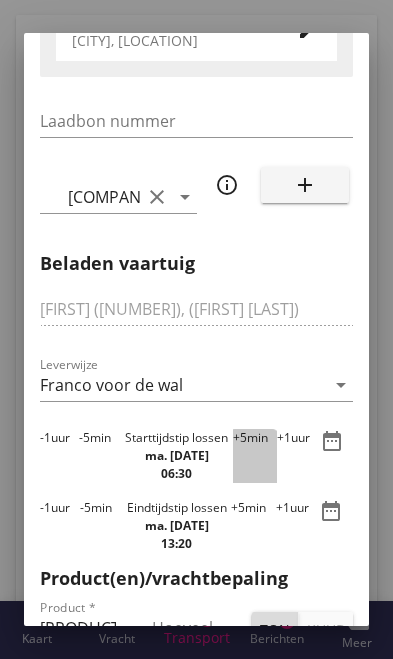 click on "+5" at bounding box center [240, 437] 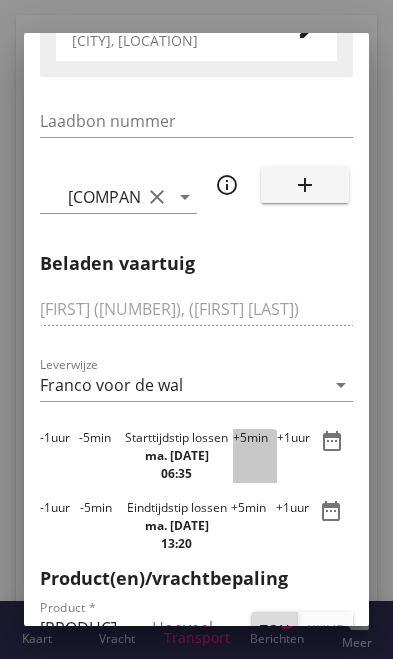 click on "+5" at bounding box center (240, 437) 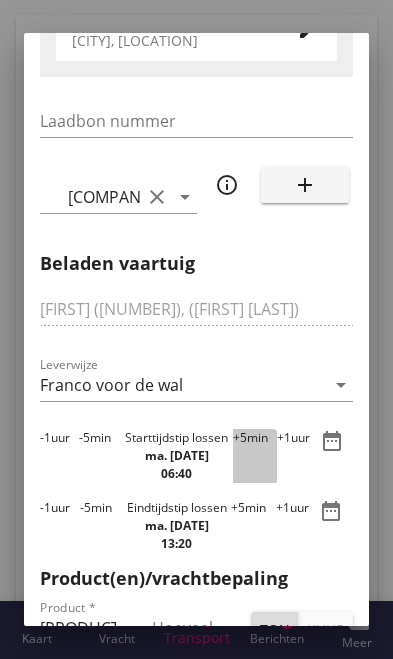 click on "+5  min" at bounding box center [255, 456] 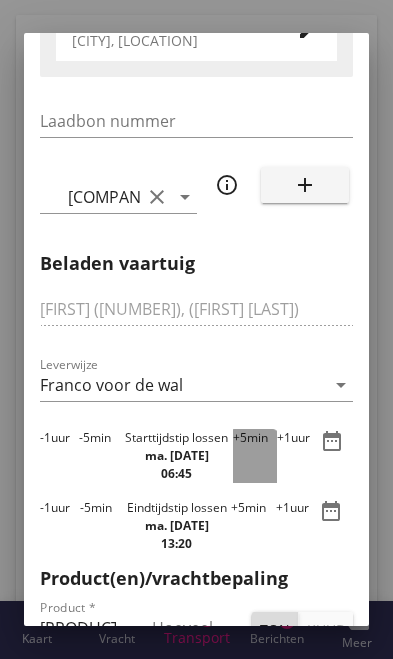 click on "+5  min" at bounding box center (255, 456) 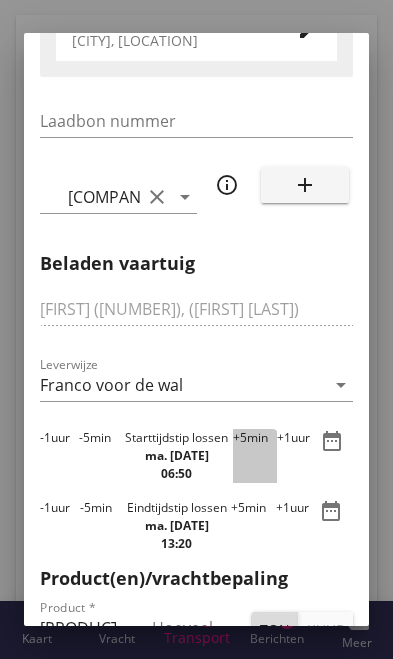click on "+5  min" at bounding box center [255, 456] 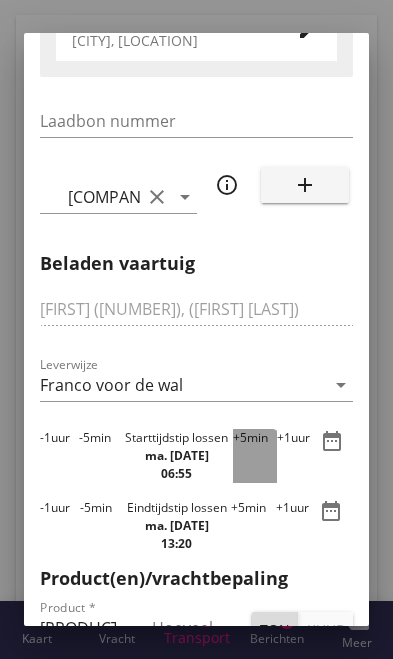 click on "+5" at bounding box center (240, 437) 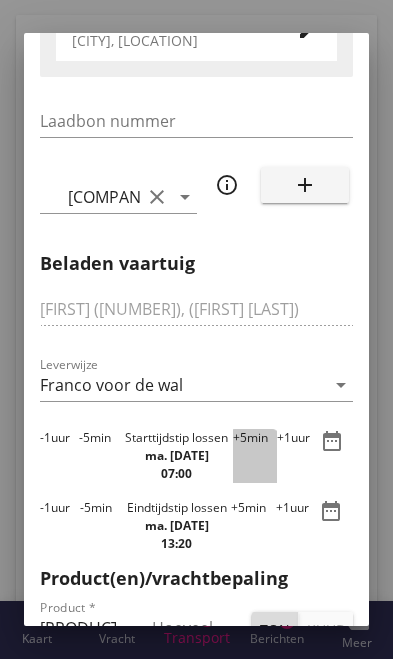 click on "+5" at bounding box center [240, 437] 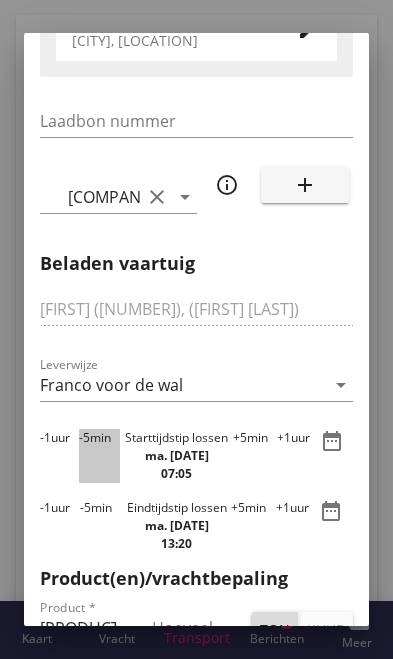 click on "-5  min" at bounding box center [99, 456] 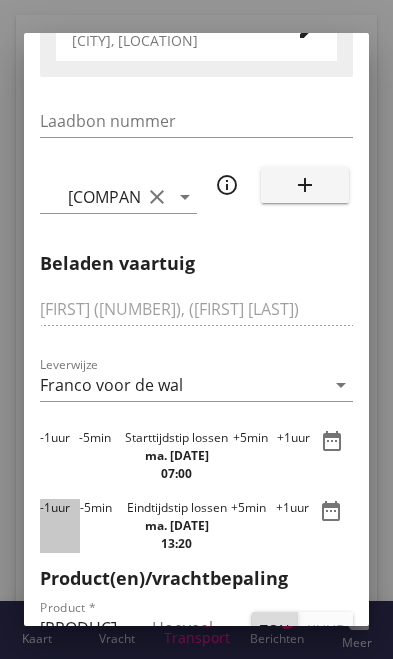 click on "-1  uur" at bounding box center [60, 526] 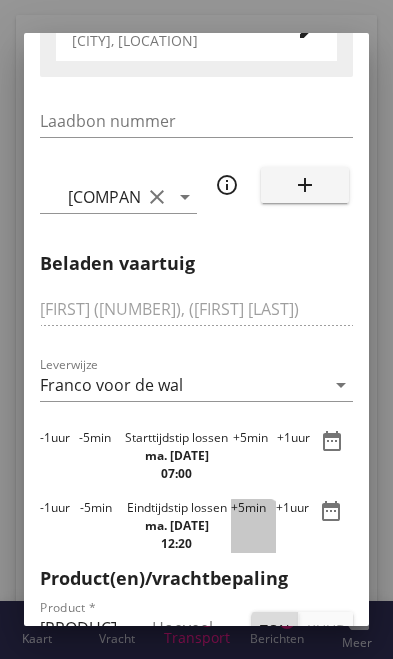 click on "+5" at bounding box center (238, 507) 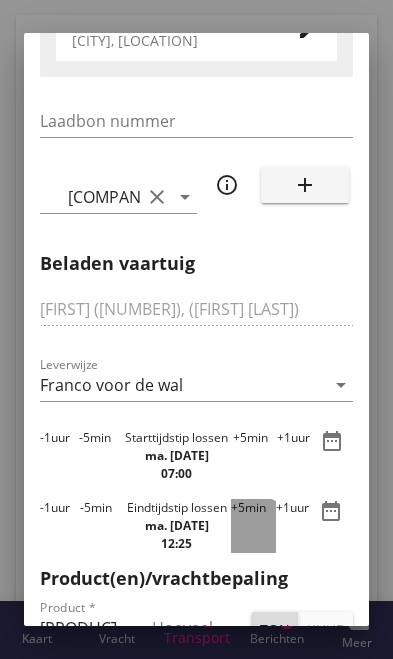click on "+5" at bounding box center (238, 507) 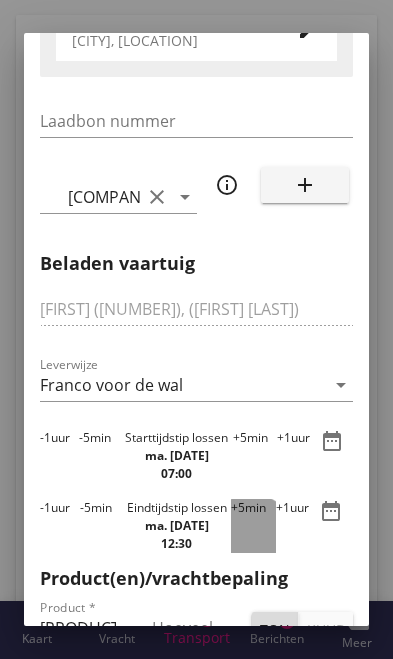 click on "+5" at bounding box center (238, 507) 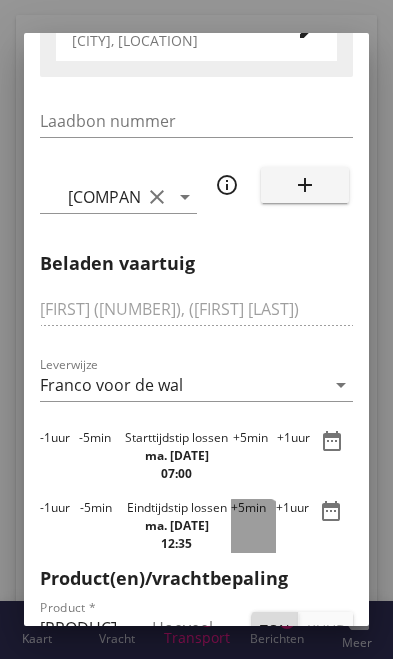 click on "+5  min" at bounding box center [253, 526] 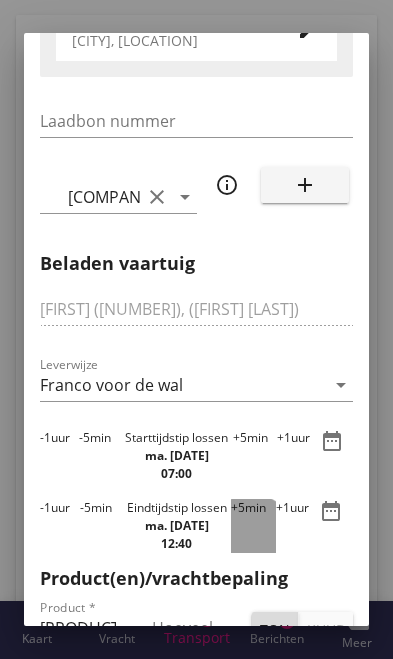 click on "+5" at bounding box center (238, 507) 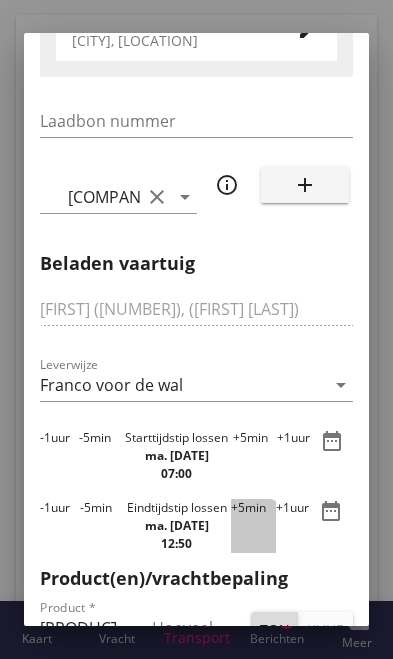 click on "+5  min" at bounding box center [253, 526] 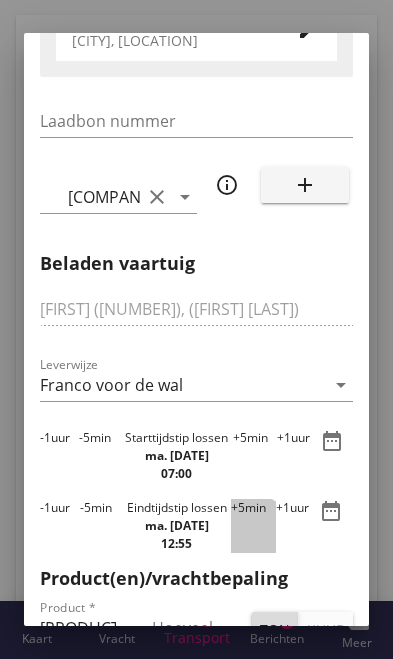 click on "+5  min" at bounding box center (253, 526) 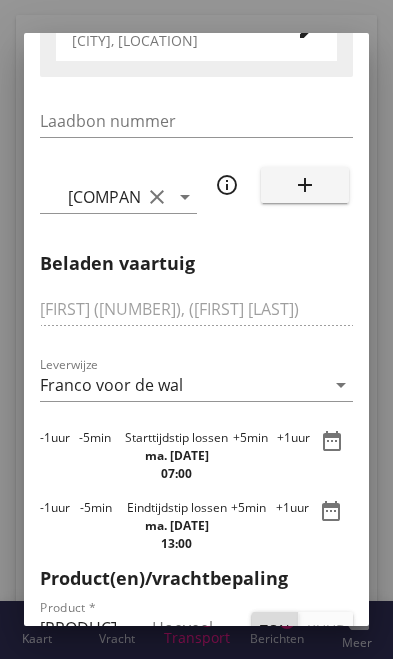 click at bounding box center (198, 628) 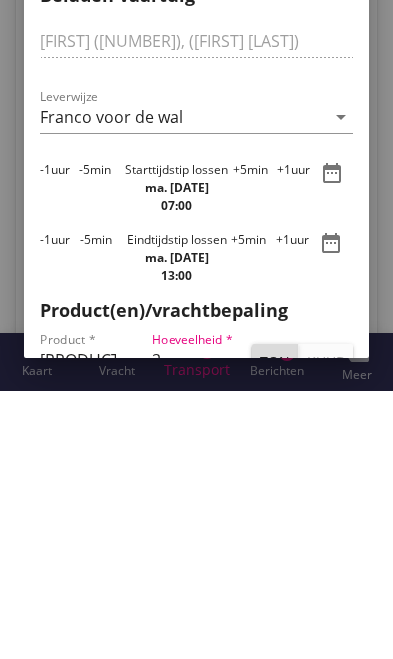 scroll, scrollTop: 717, scrollLeft: 0, axis: vertical 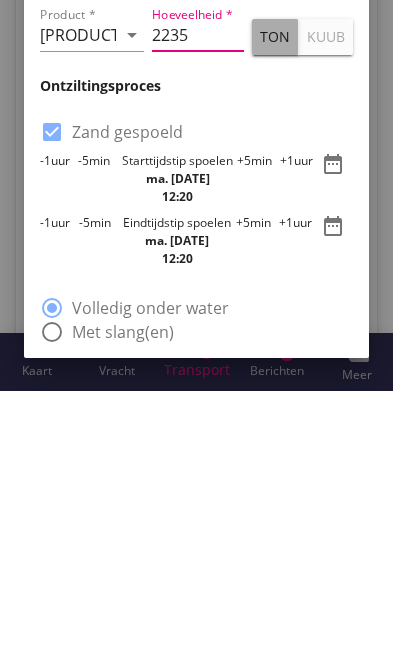 type on "2235" 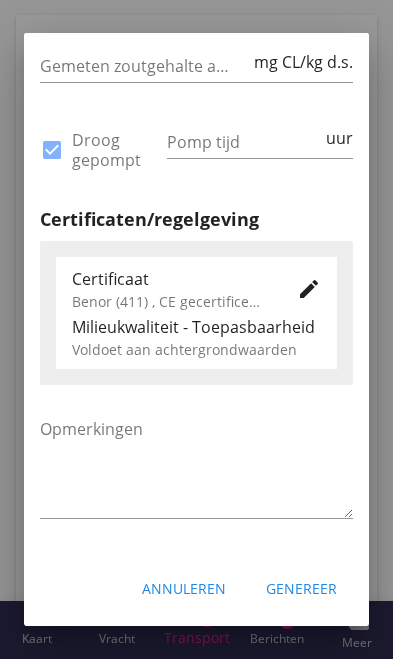scroll, scrollTop: 1488, scrollLeft: 0, axis: vertical 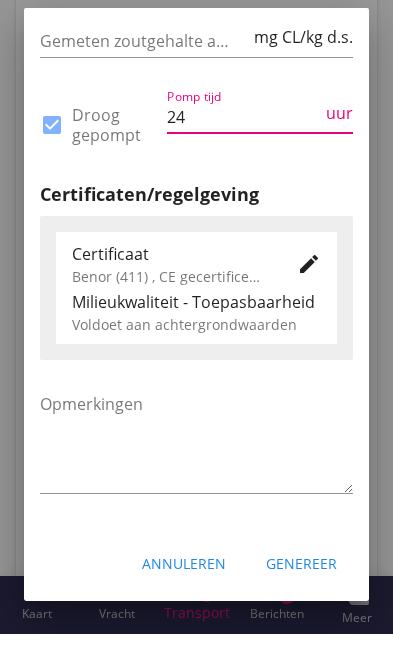 type on "24" 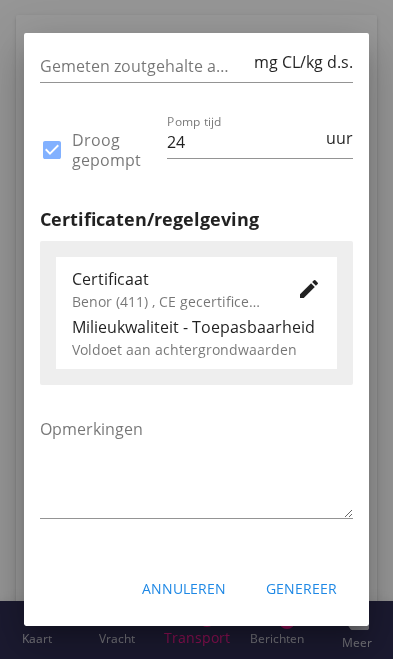 click on "Genereer" at bounding box center [301, 588] 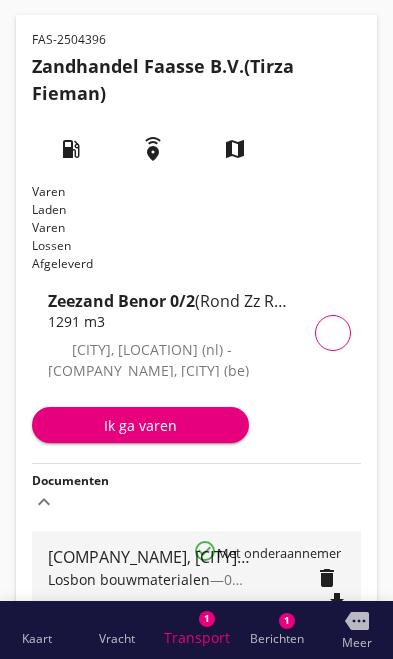 click on "Voeg bestand toe" at bounding box center [292, 632] 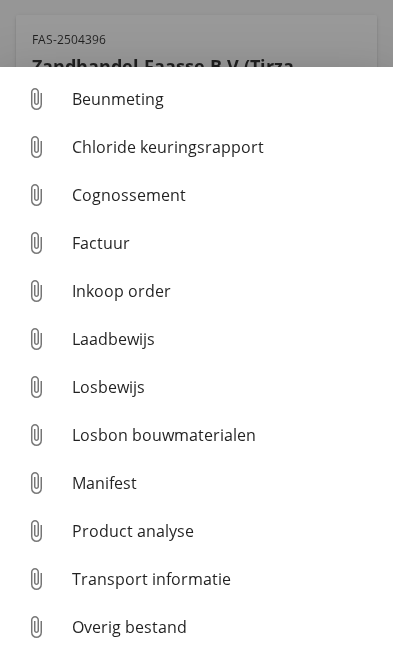 click on "Losbon bouwmaterialen" at bounding box center (224, 99) 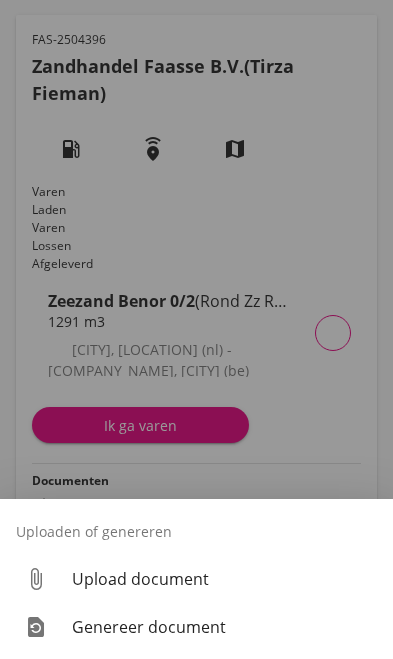 click on "Upload document" at bounding box center (224, 579) 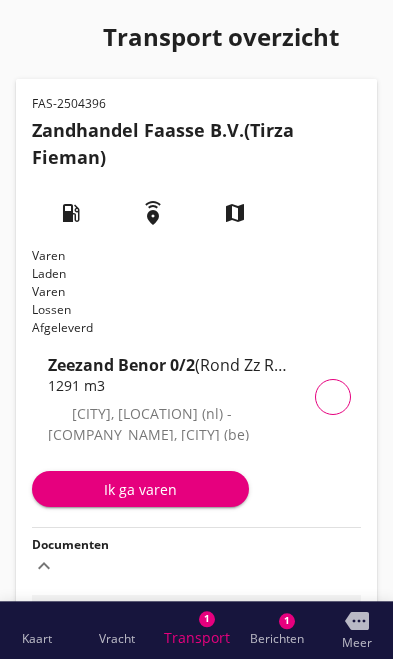 scroll, scrollTop: 0, scrollLeft: 0, axis: both 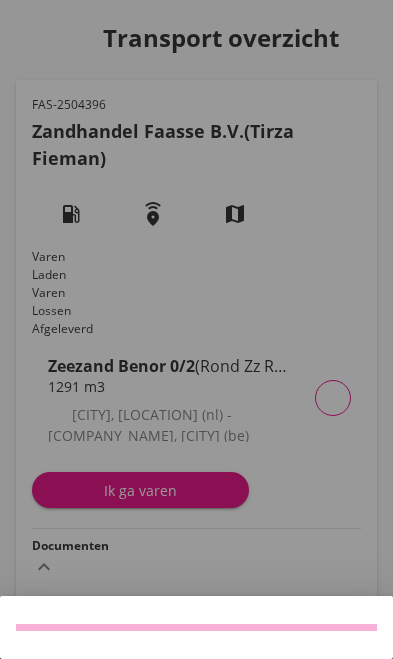 click at bounding box center (196, 329) 